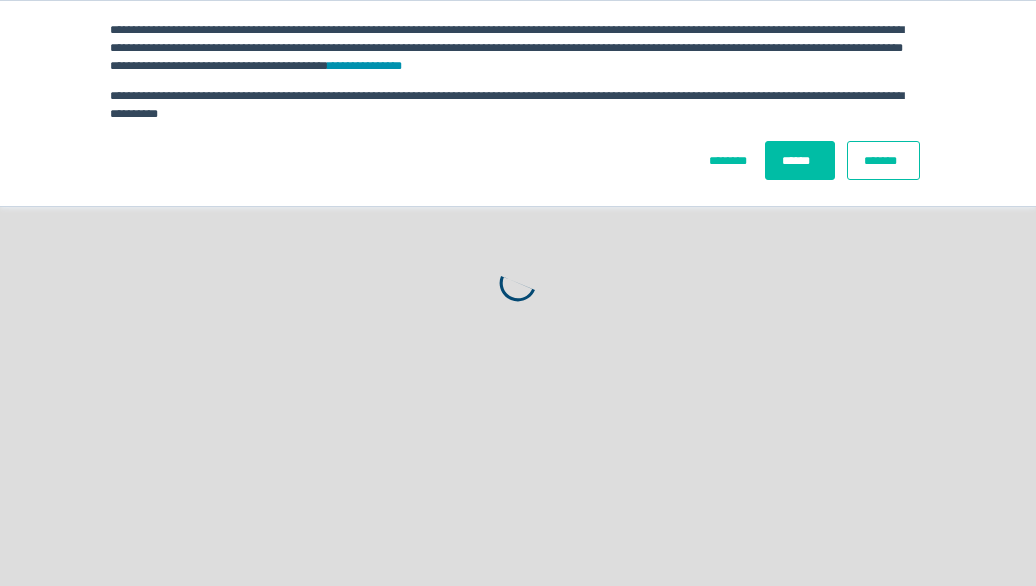 scroll, scrollTop: 0, scrollLeft: 0, axis: both 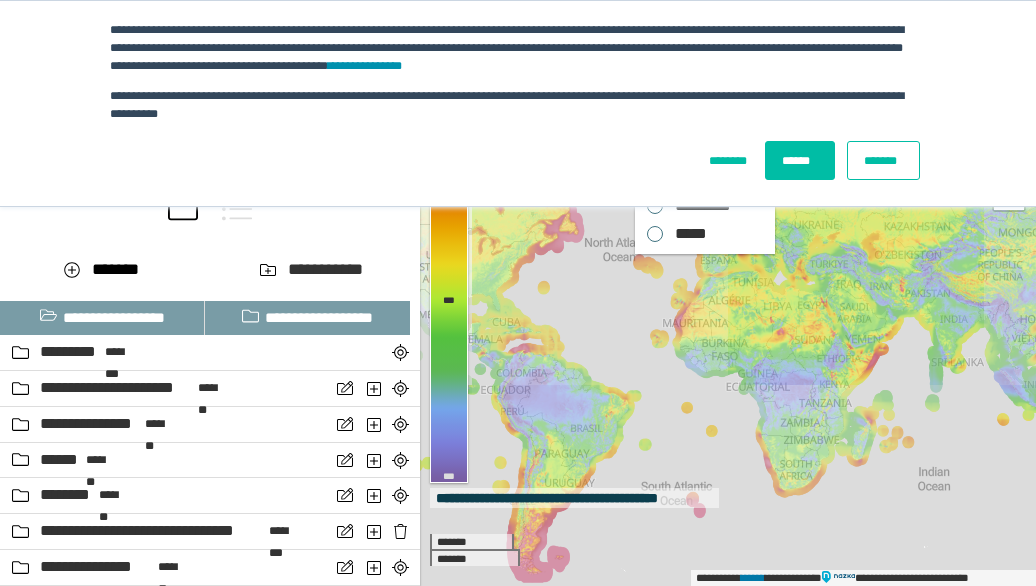 click on "*******" at bounding box center [883, 160] 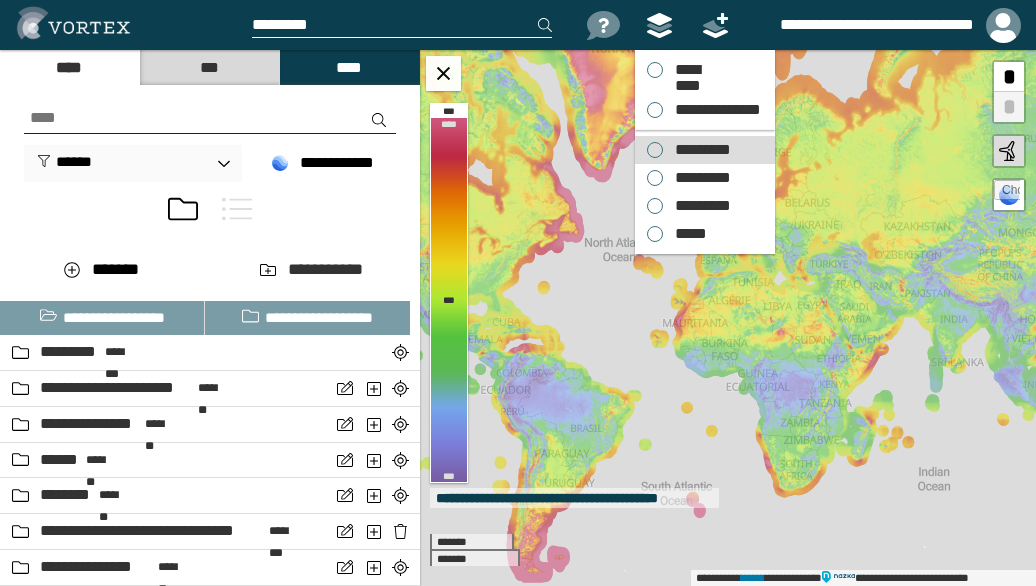 click on "*********" at bounding box center [698, 150] 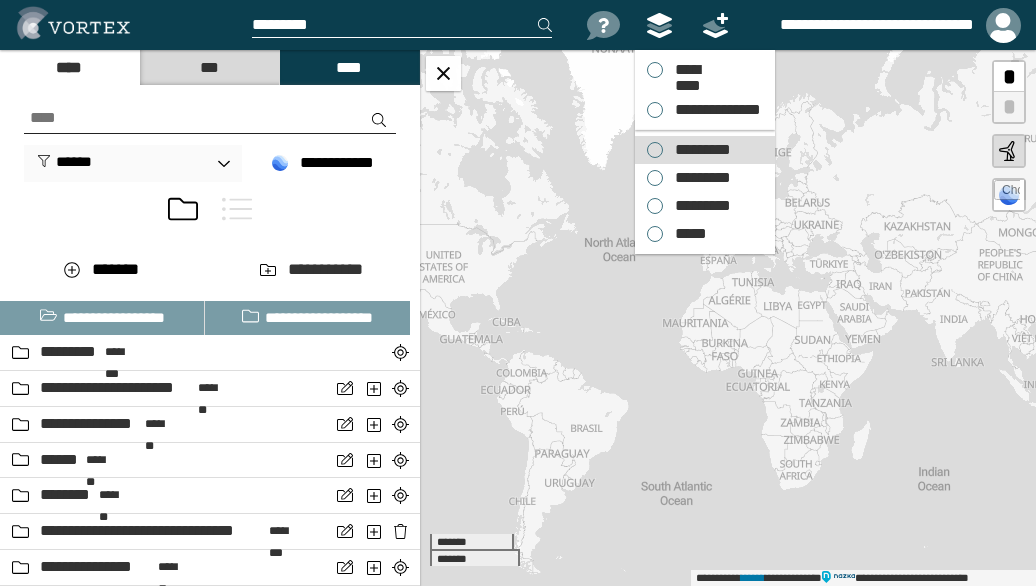 click on "*********" at bounding box center (698, 150) 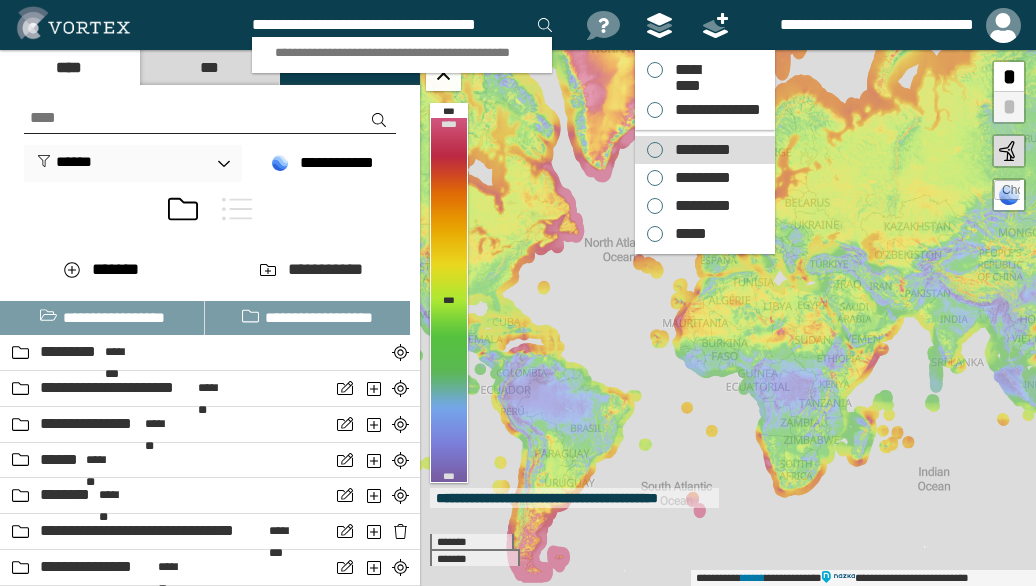 scroll, scrollTop: 0, scrollLeft: 18, axis: horizontal 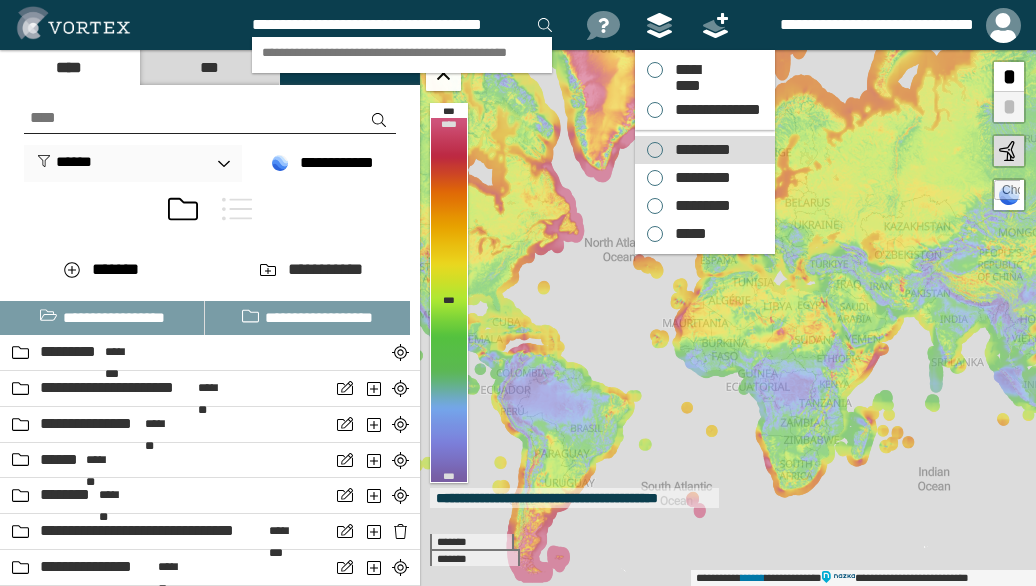type on "**********" 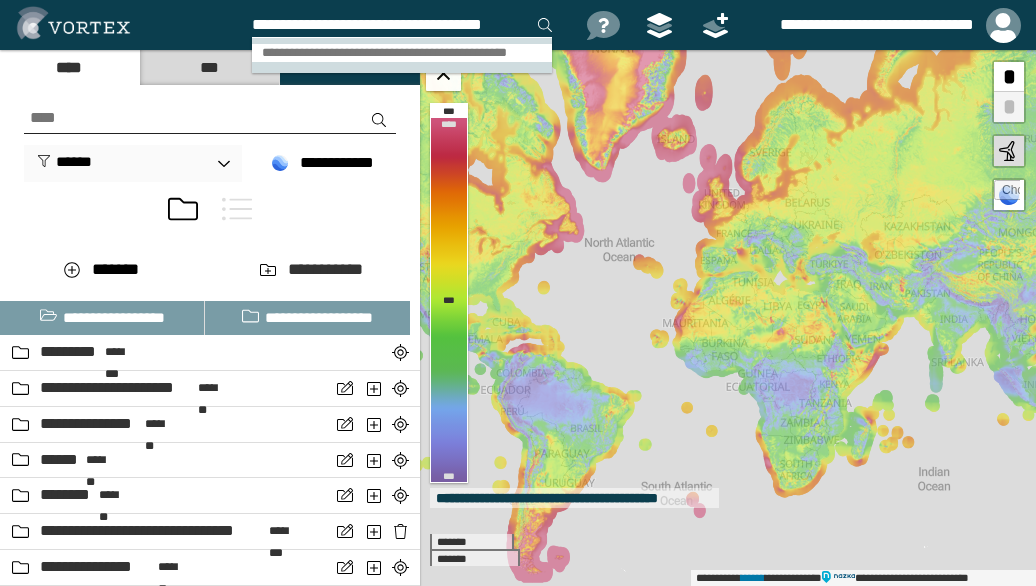 click on "**********" at bounding box center [401, 53] 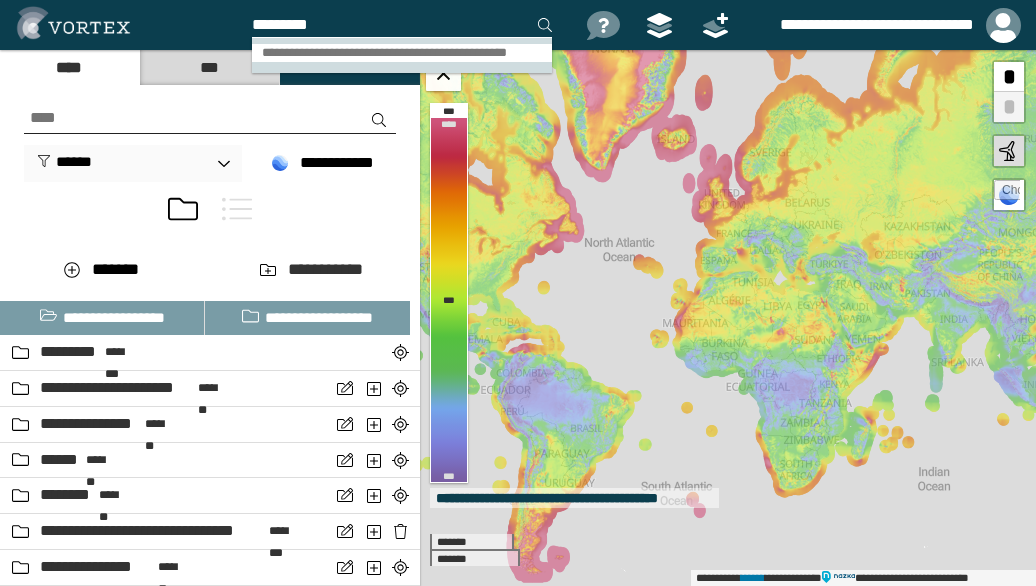 scroll, scrollTop: 0, scrollLeft: 0, axis: both 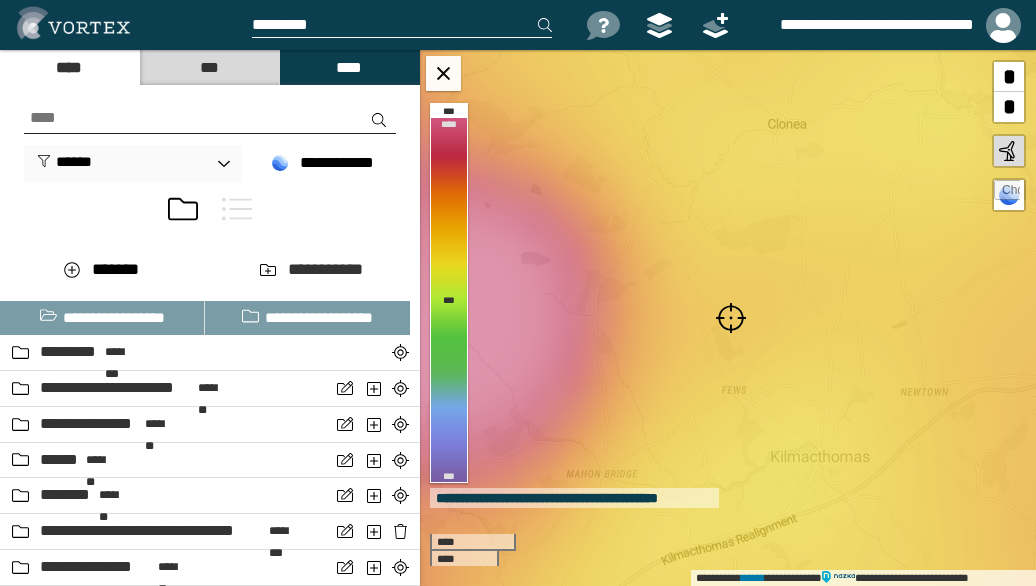 click at bounding box center [731, 318] 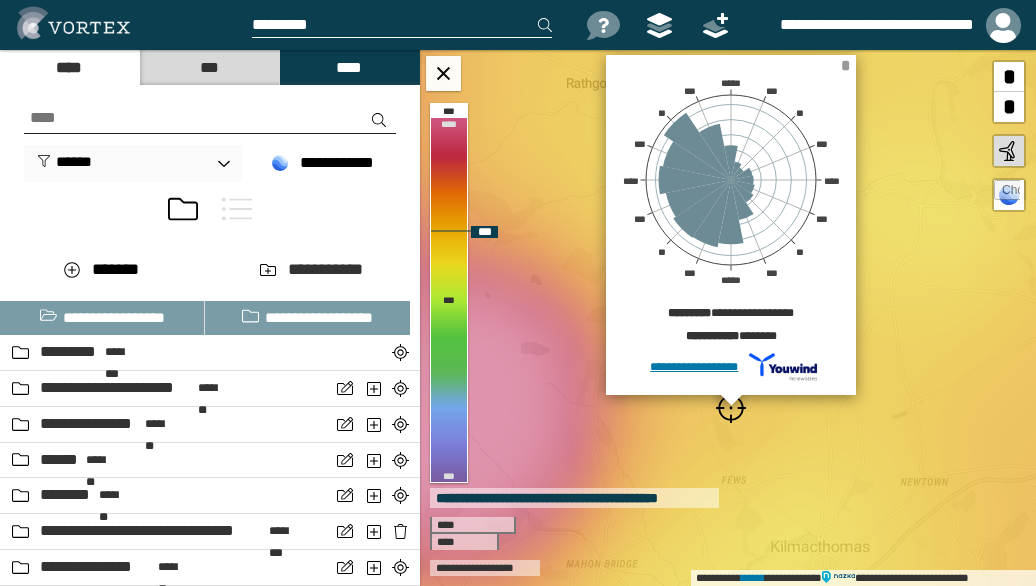 click on "*" at bounding box center (845, 65) 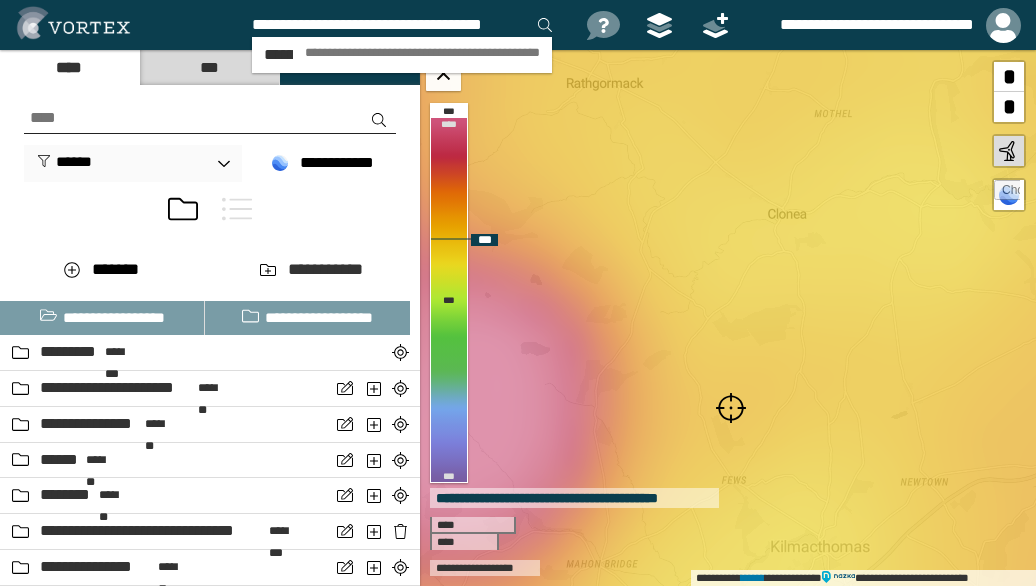 scroll, scrollTop: 0, scrollLeft: 18, axis: horizontal 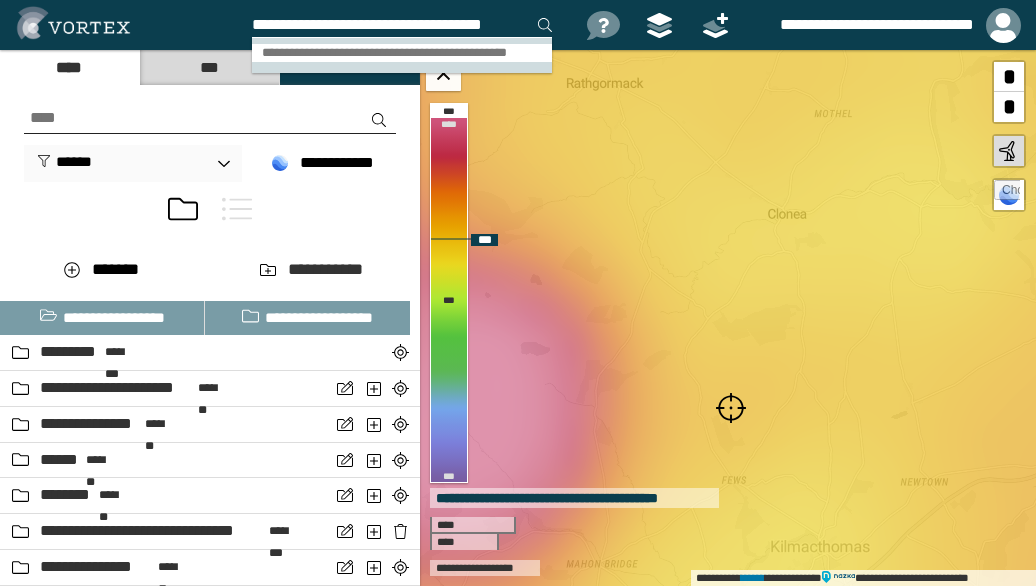 type on "**********" 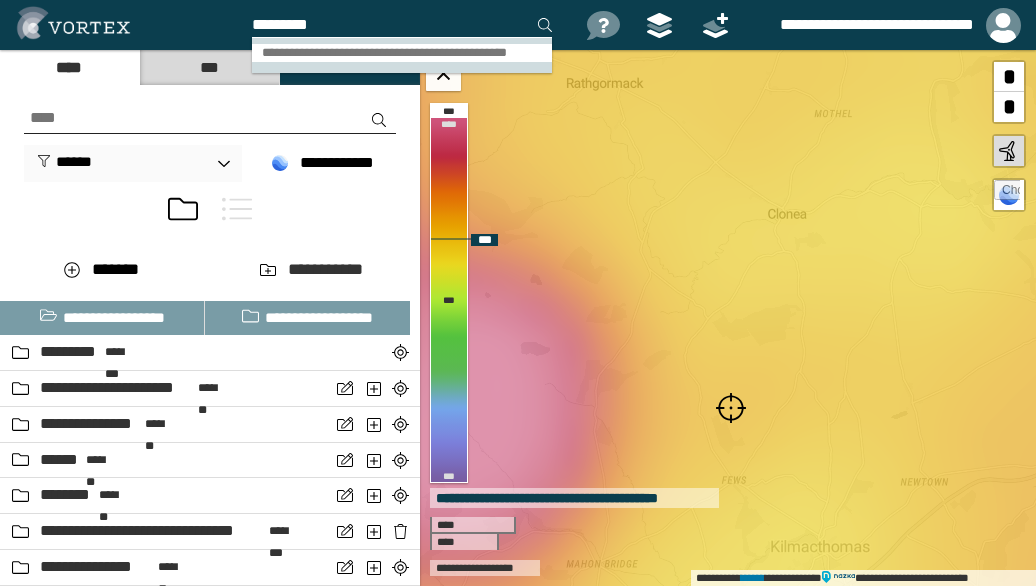 scroll, scrollTop: 0, scrollLeft: 0, axis: both 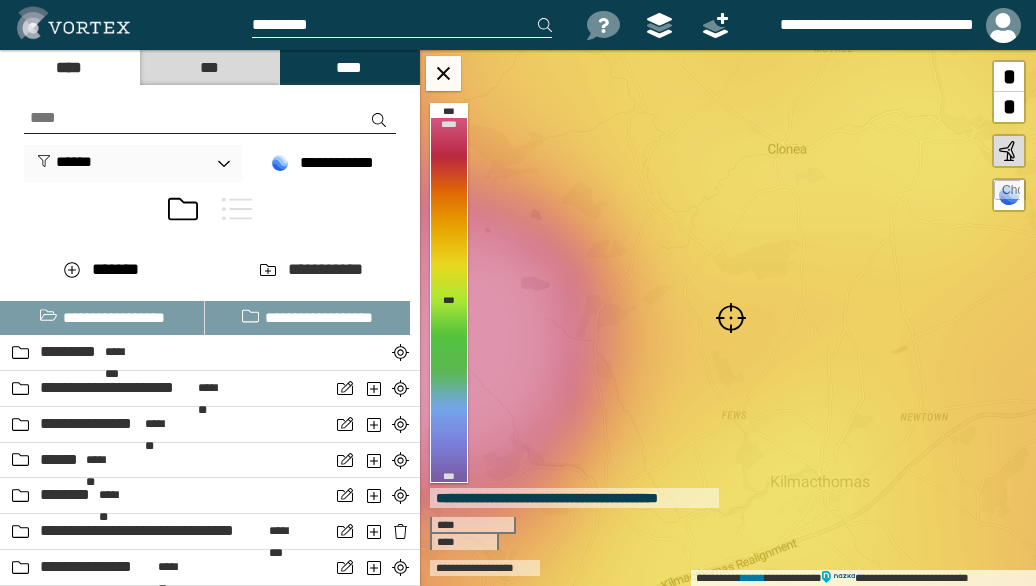 click at bounding box center (731, 318) 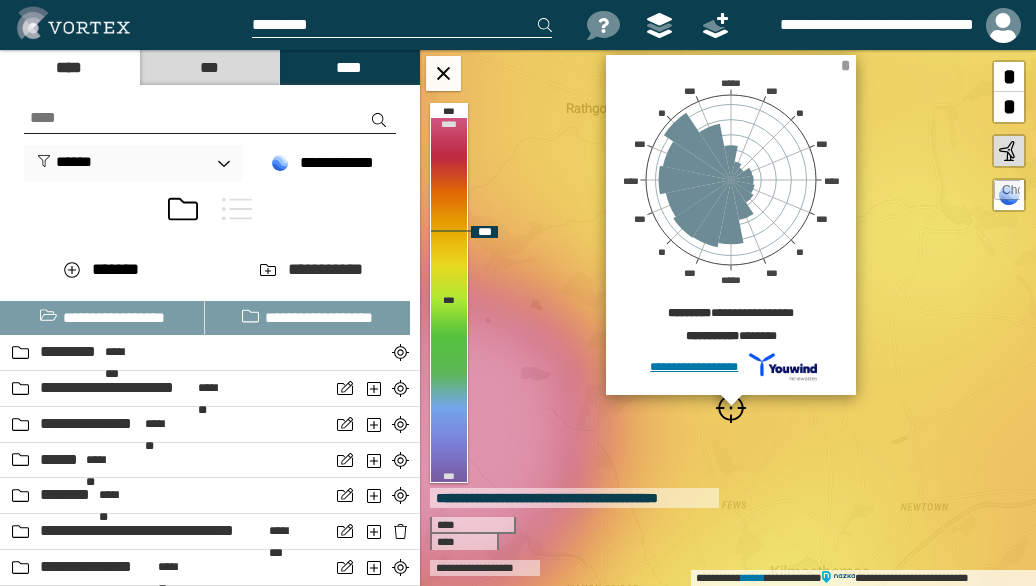 click on "*" at bounding box center [845, 65] 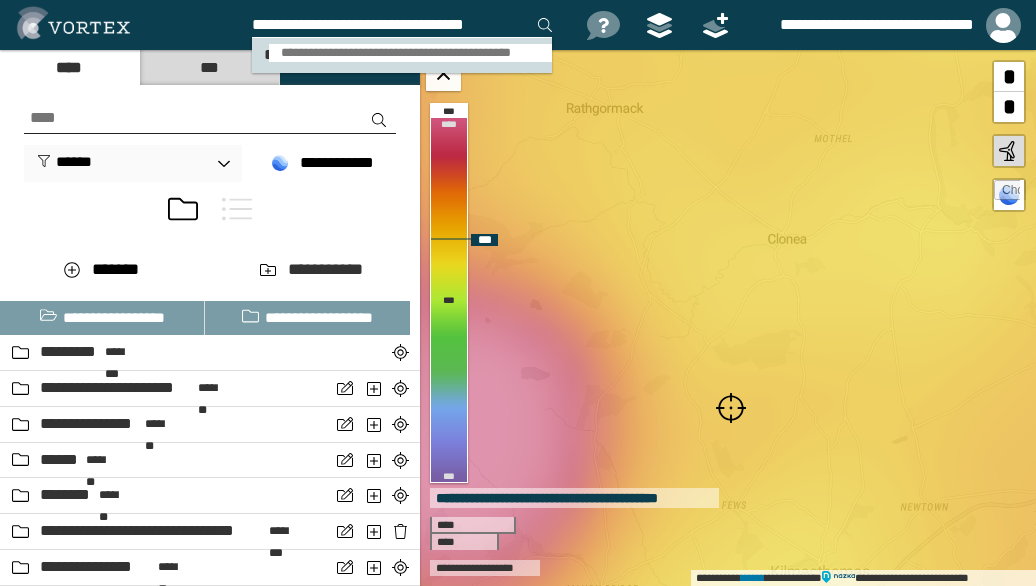 type on "**********" 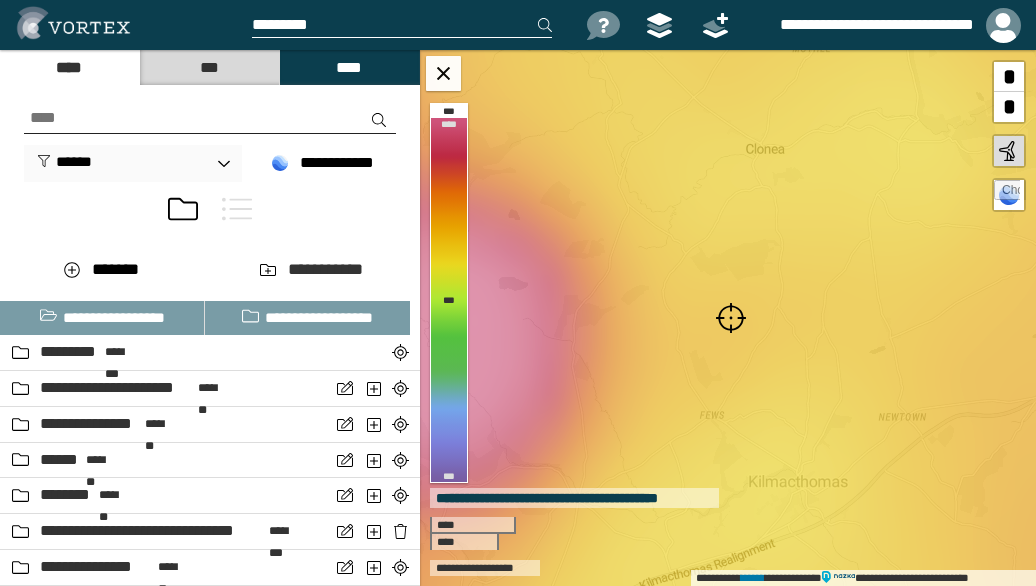 click at bounding box center (731, 318) 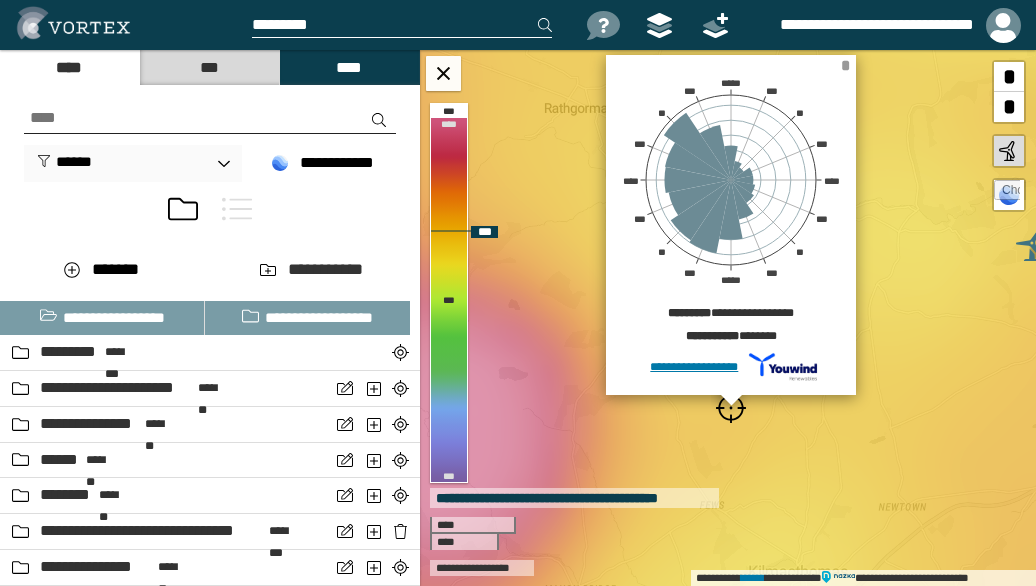 click on "*" at bounding box center (845, 65) 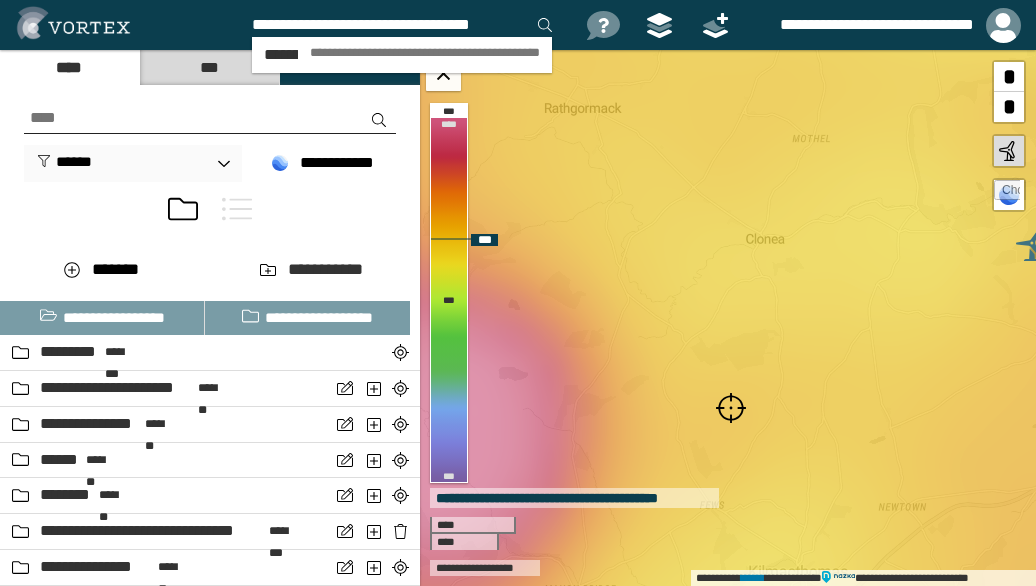 scroll, scrollTop: 0, scrollLeft: 2, axis: horizontal 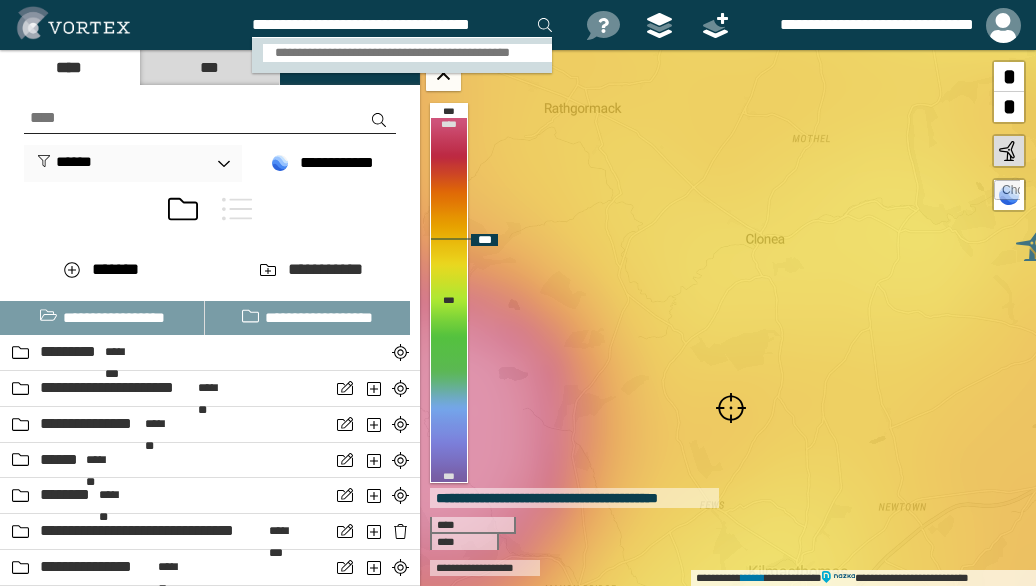type on "**********" 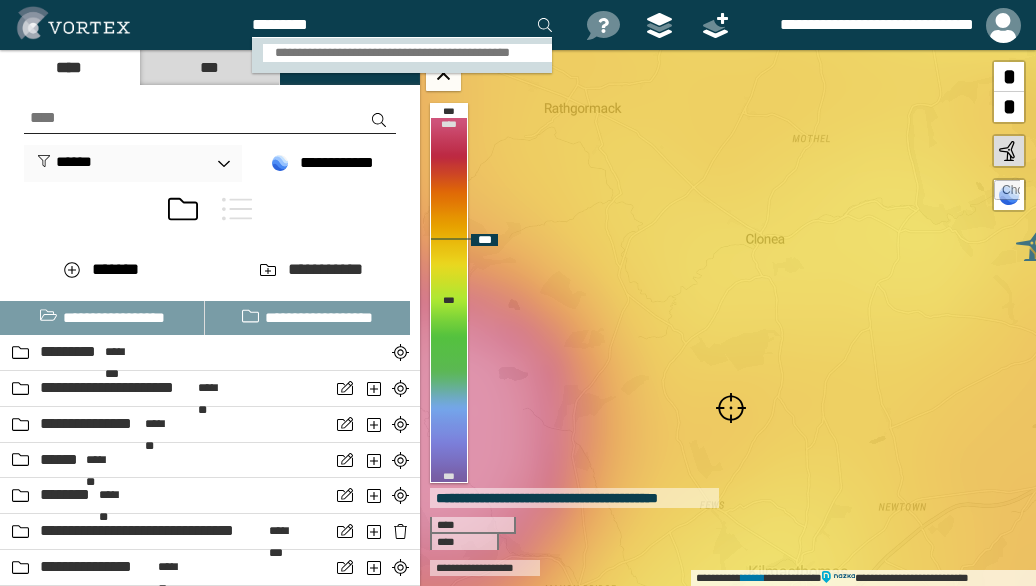 scroll, scrollTop: 0, scrollLeft: 0, axis: both 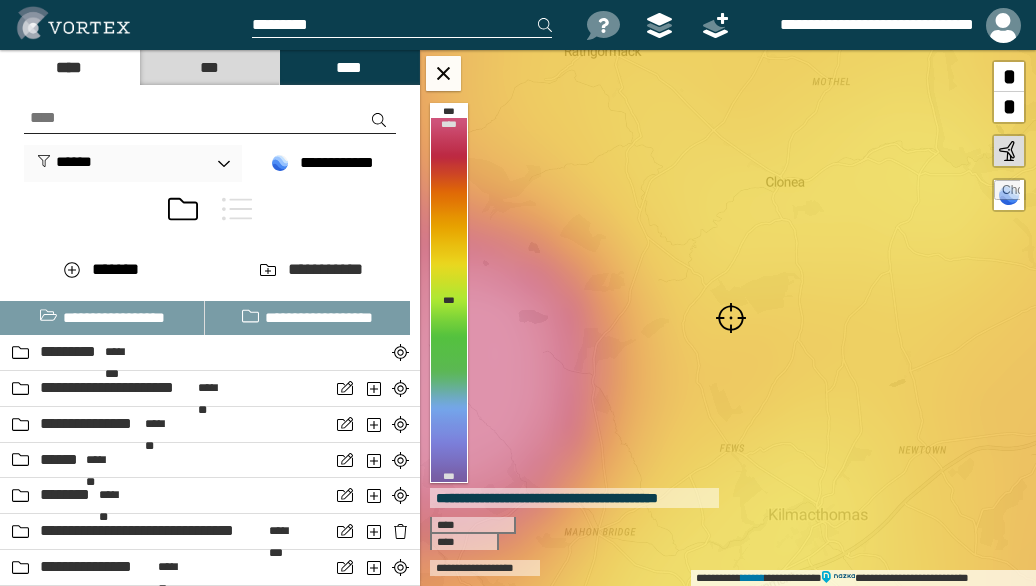 click at bounding box center (731, 318) 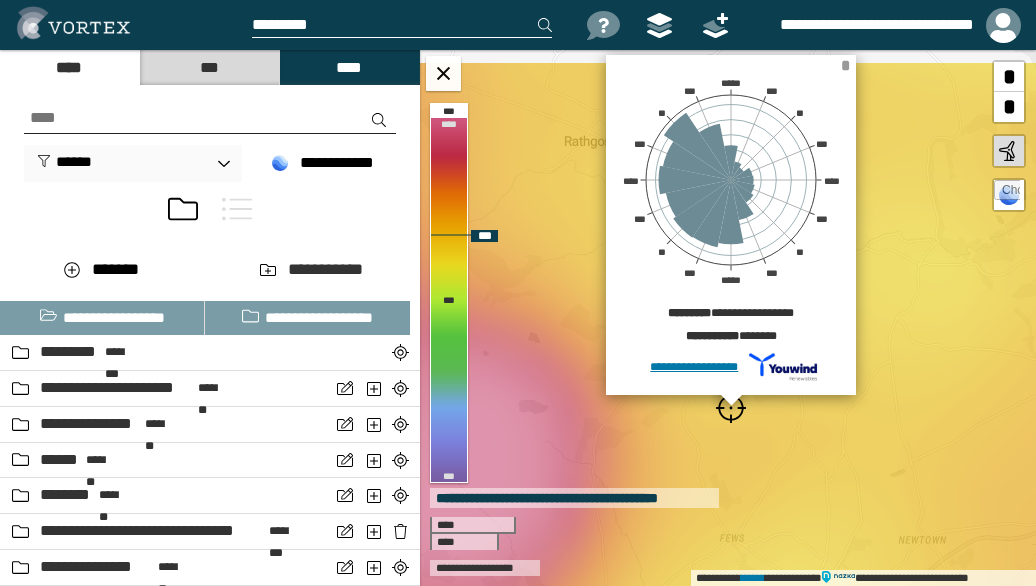 click on "*" at bounding box center (845, 65) 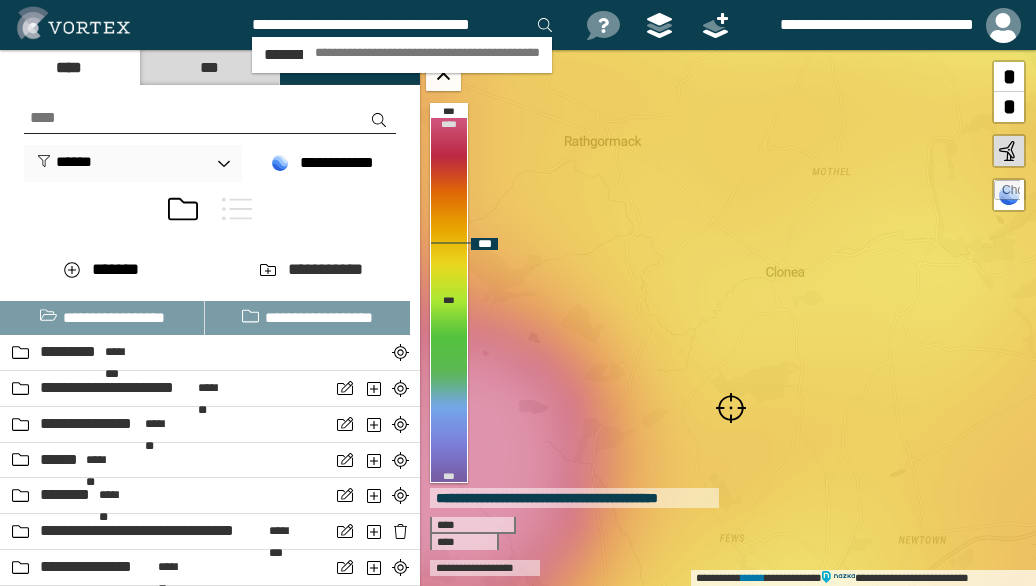 scroll, scrollTop: 0, scrollLeft: 10, axis: horizontal 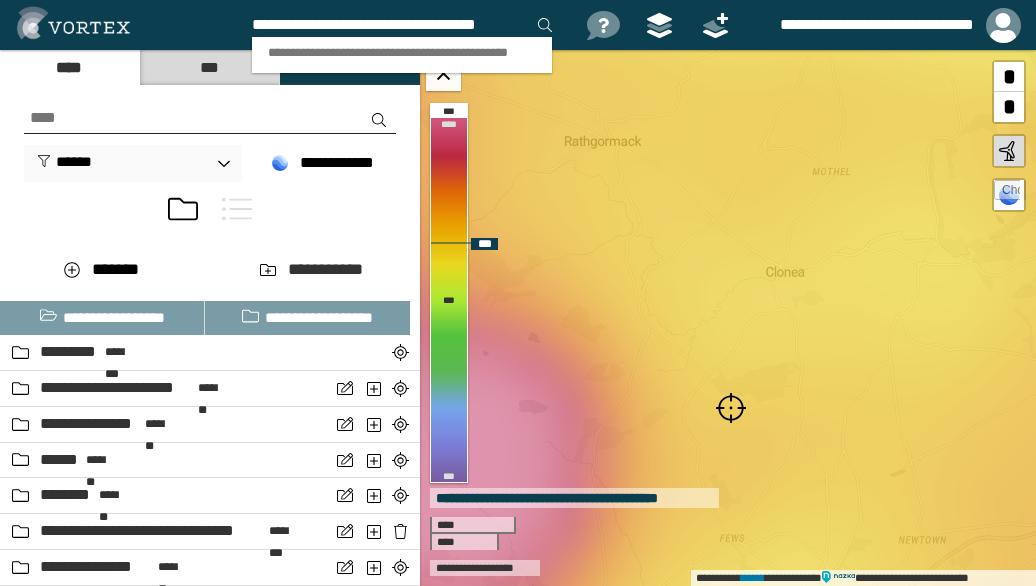 type on "**********" 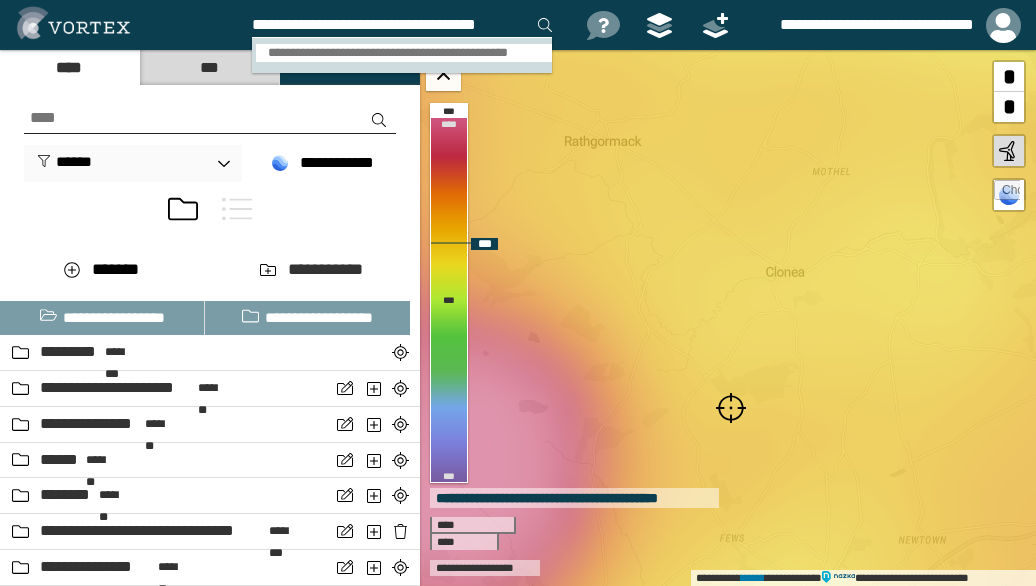 click on "**********" at bounding box center [404, 53] 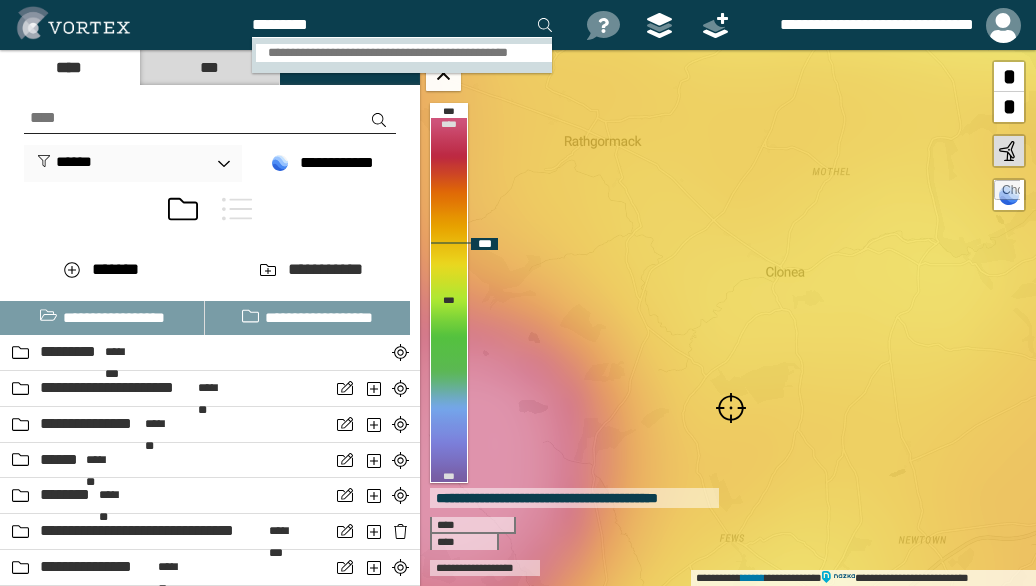 scroll, scrollTop: 0, scrollLeft: 0, axis: both 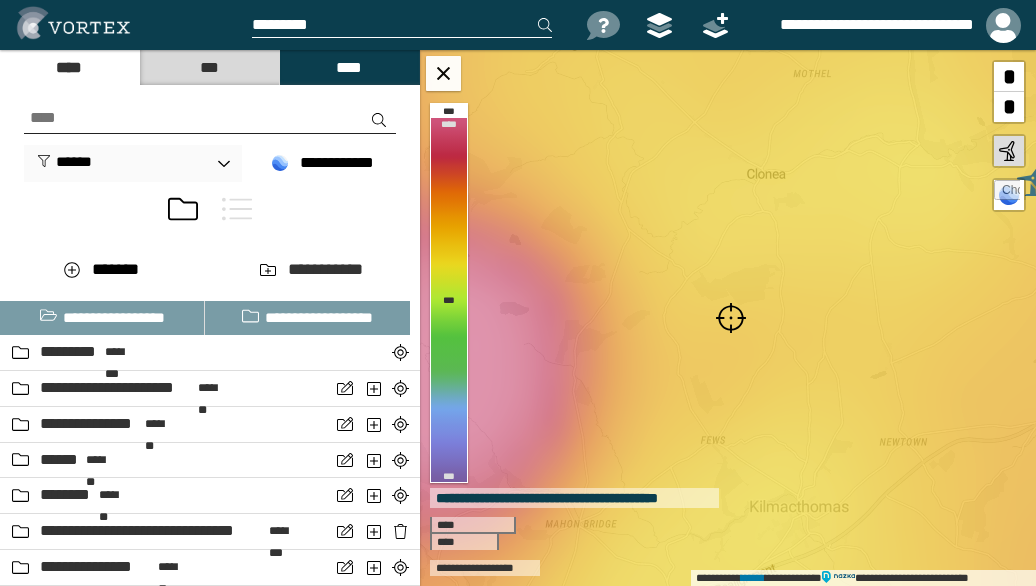 click at bounding box center (731, 318) 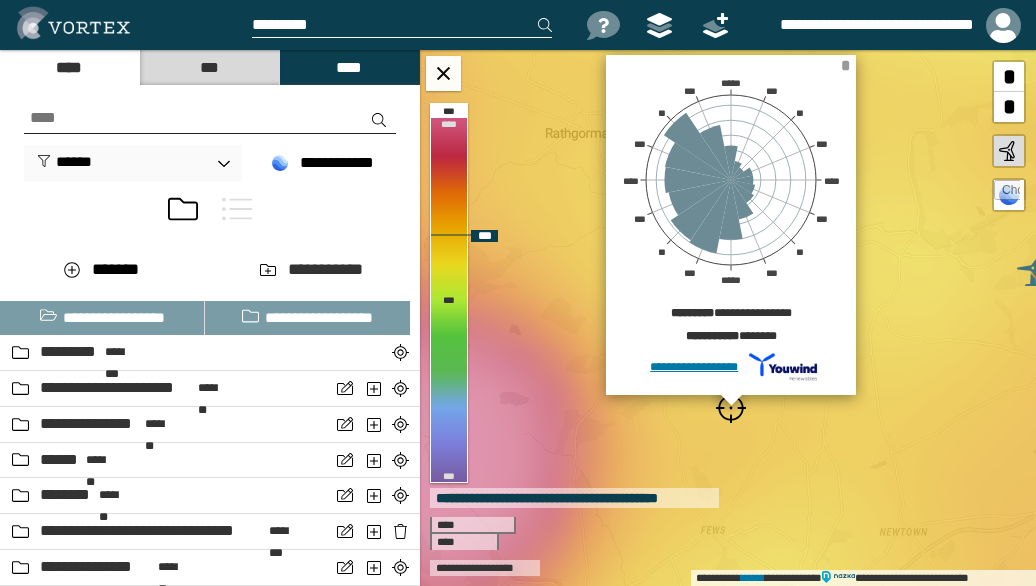 click on "*" at bounding box center (845, 65) 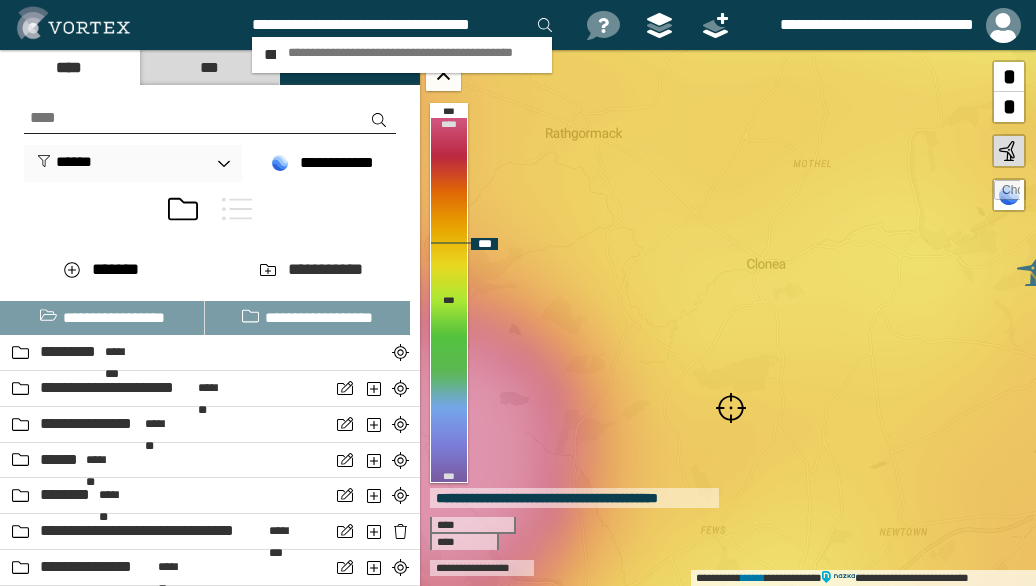 scroll, scrollTop: 0, scrollLeft: 2, axis: horizontal 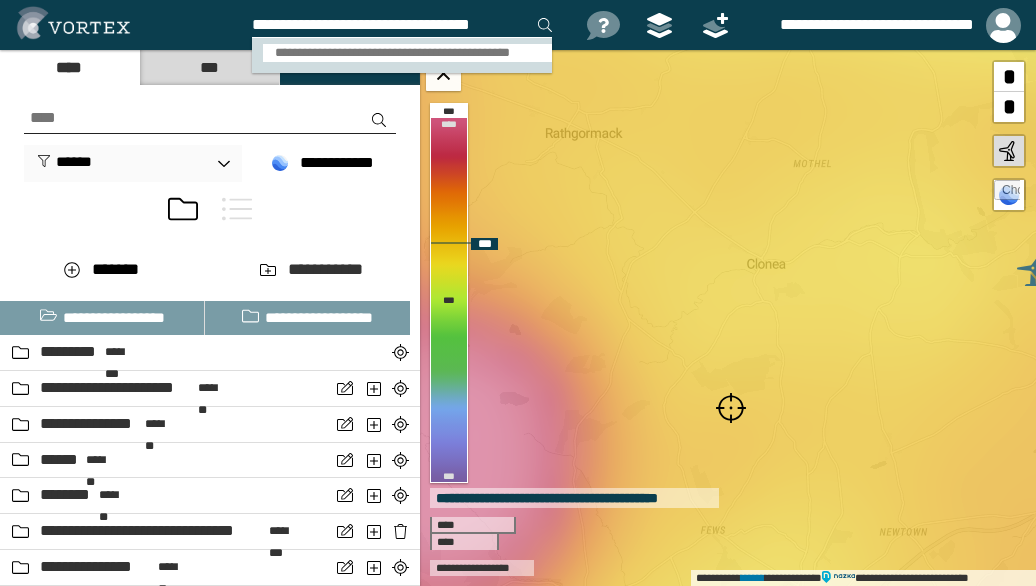 type on "**********" 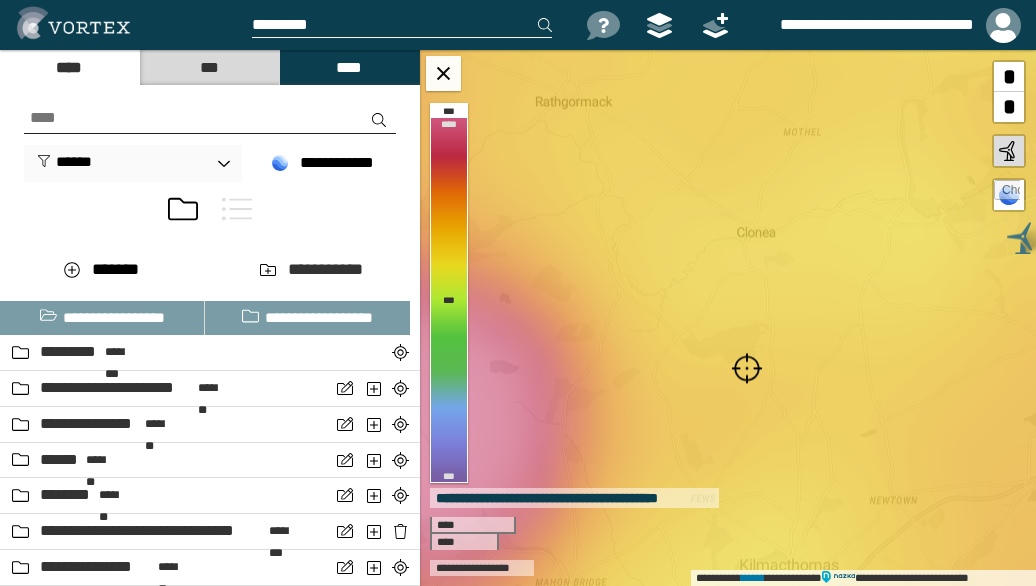scroll, scrollTop: 0, scrollLeft: 0, axis: both 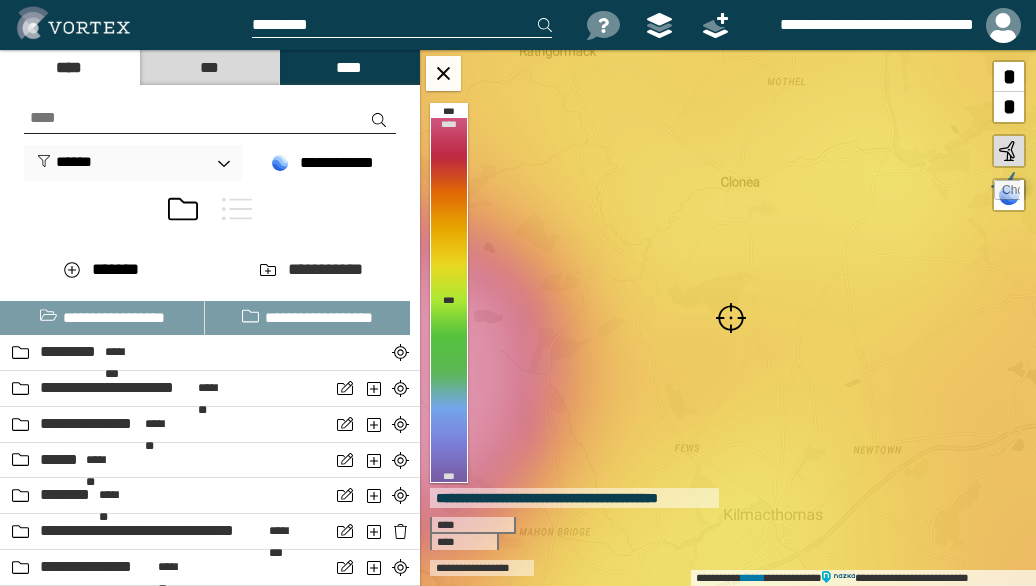 click at bounding box center [731, 318] 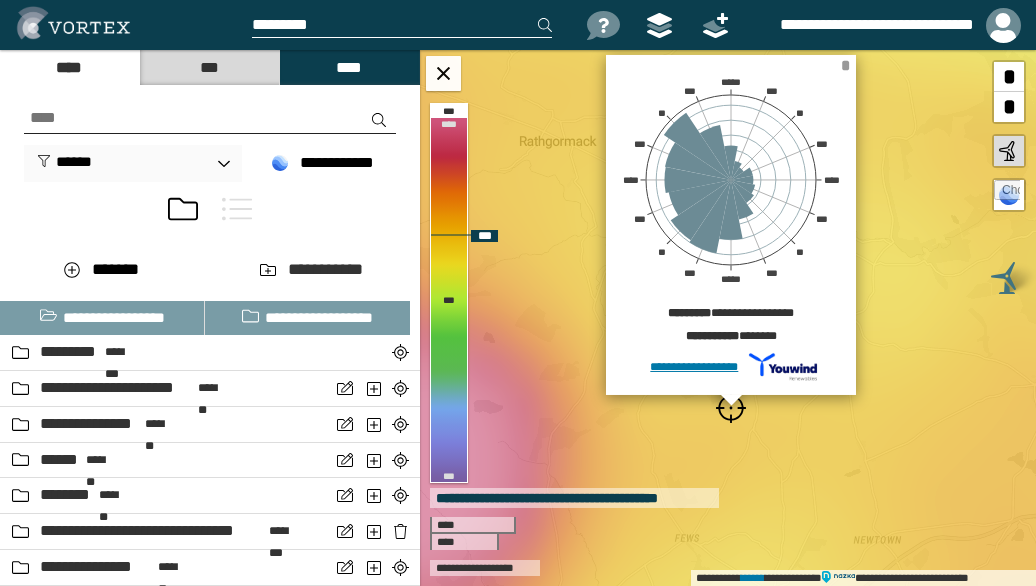 click on "*" at bounding box center (845, 65) 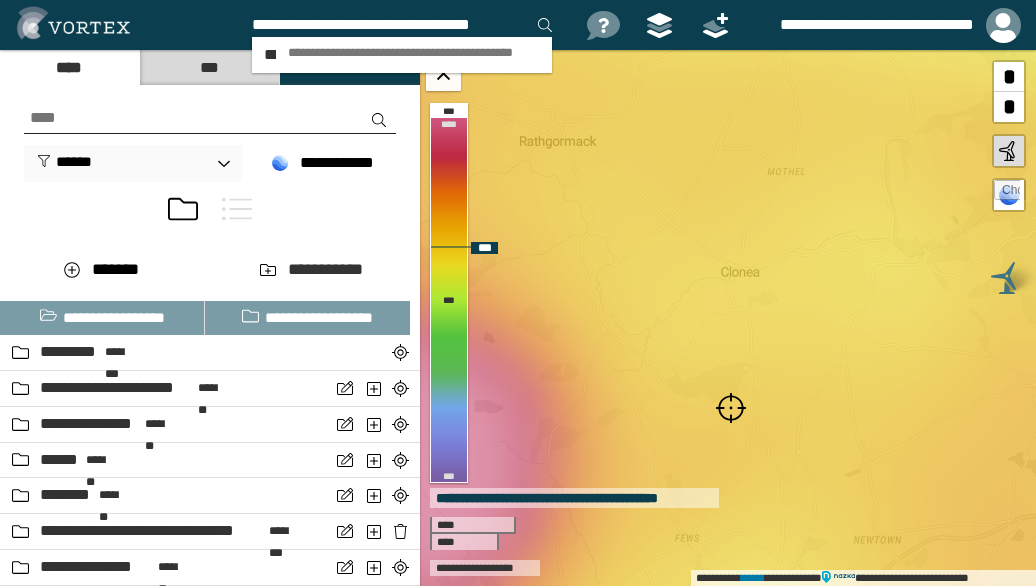 scroll, scrollTop: 0, scrollLeft: 2, axis: horizontal 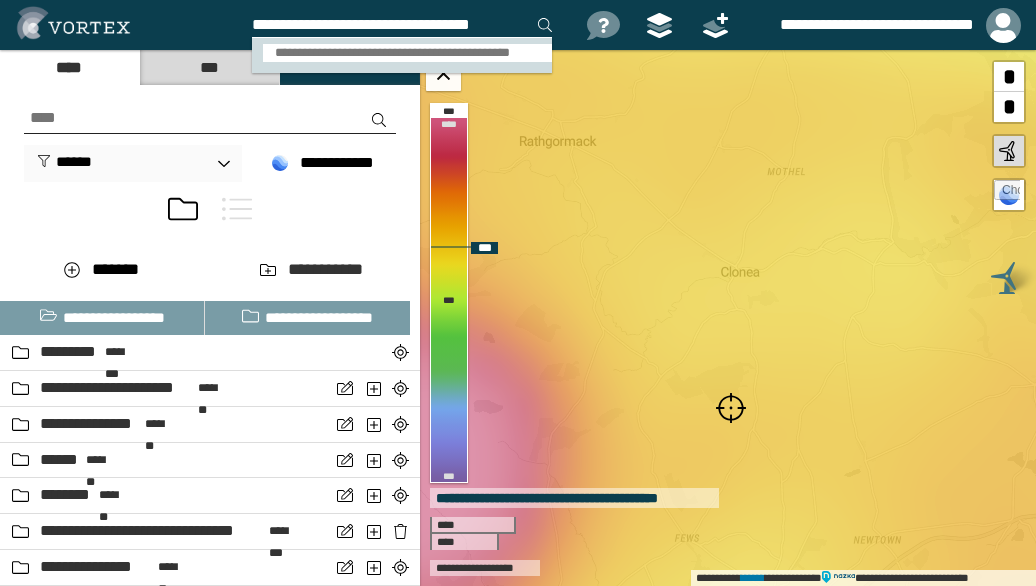 type on "**********" 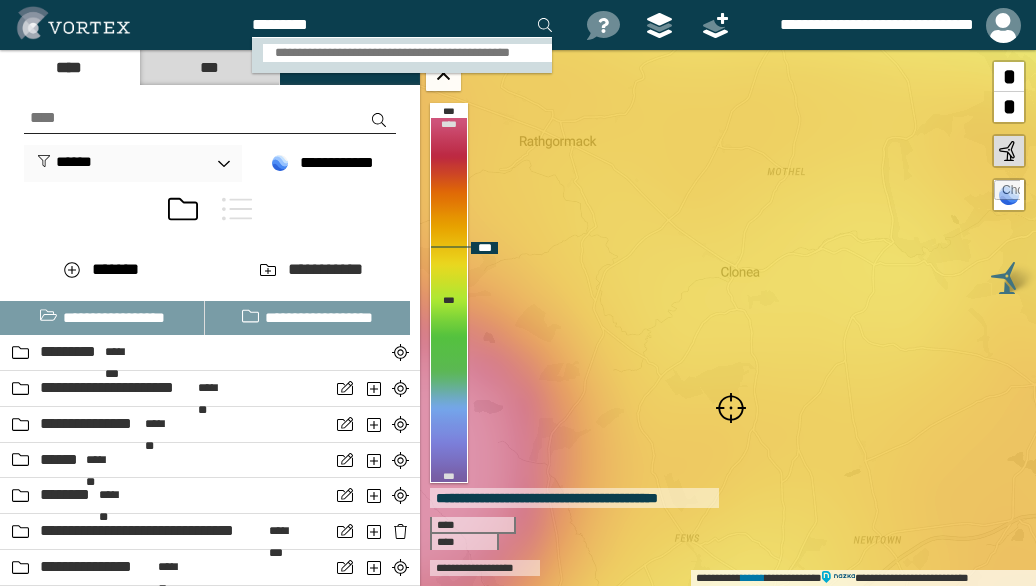scroll, scrollTop: 0, scrollLeft: 0, axis: both 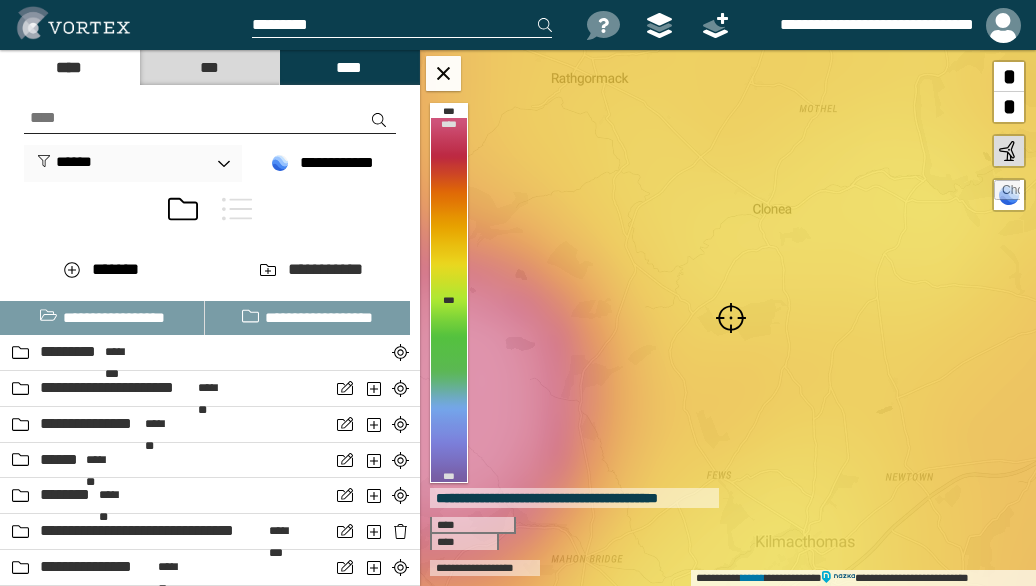 click at bounding box center (731, 318) 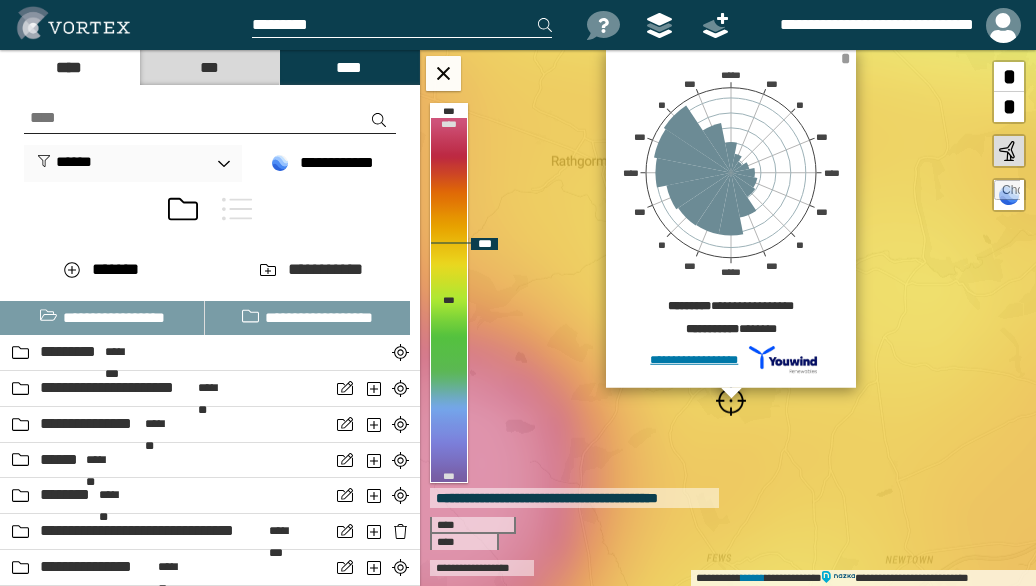 click on "*" at bounding box center [845, 58] 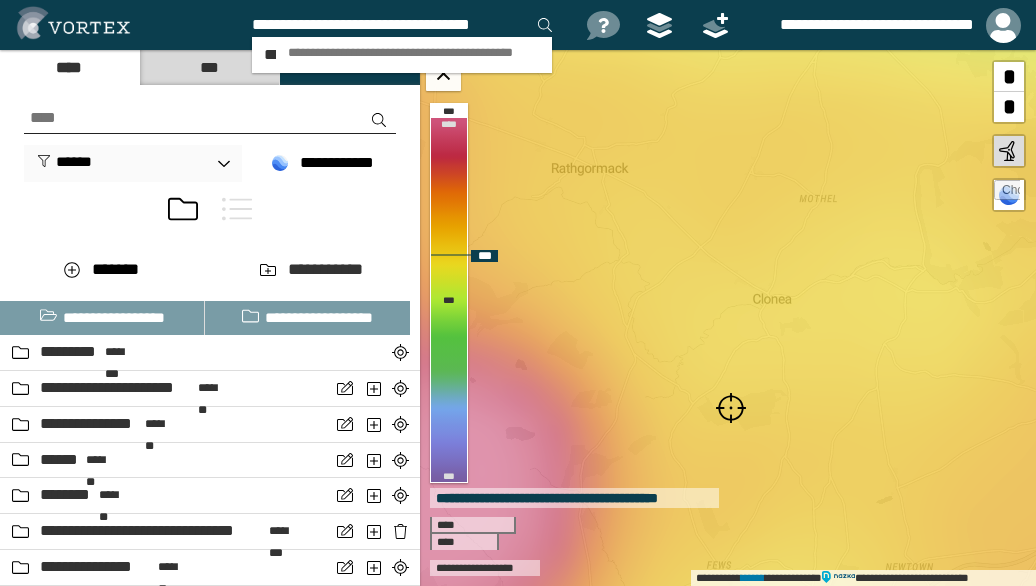 scroll, scrollTop: 0, scrollLeft: 2, axis: horizontal 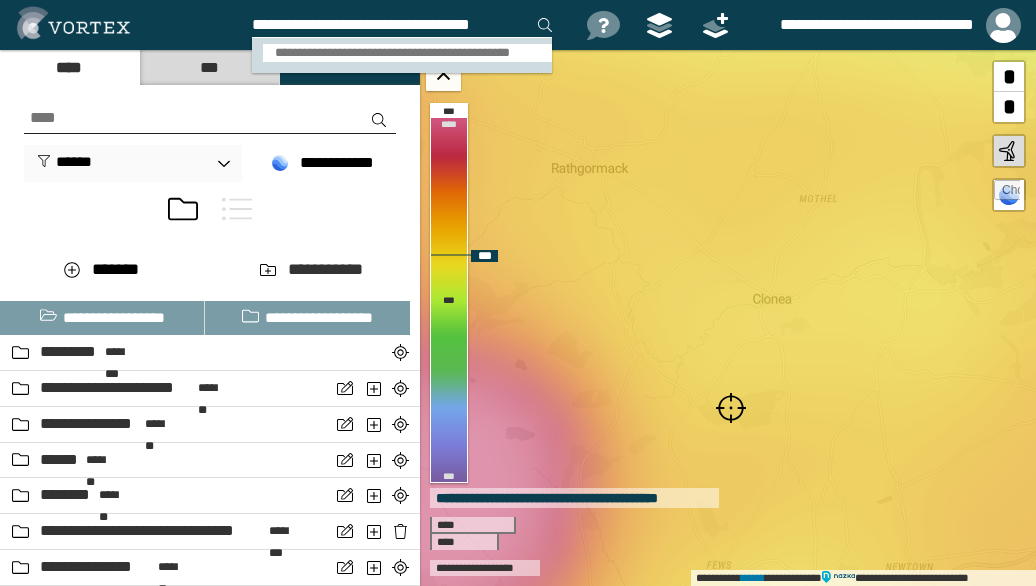 type on "**********" 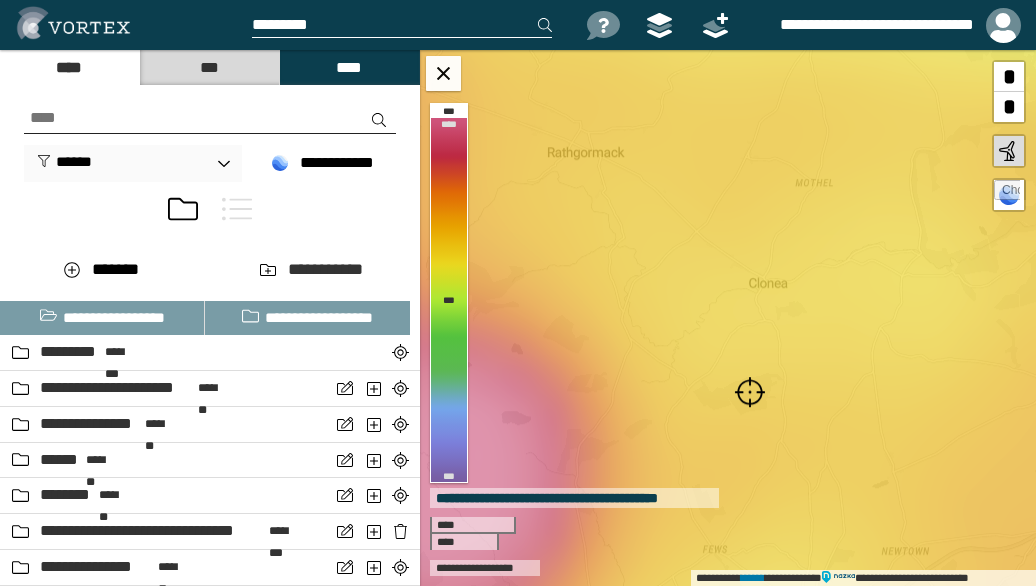 scroll, scrollTop: 0, scrollLeft: 0, axis: both 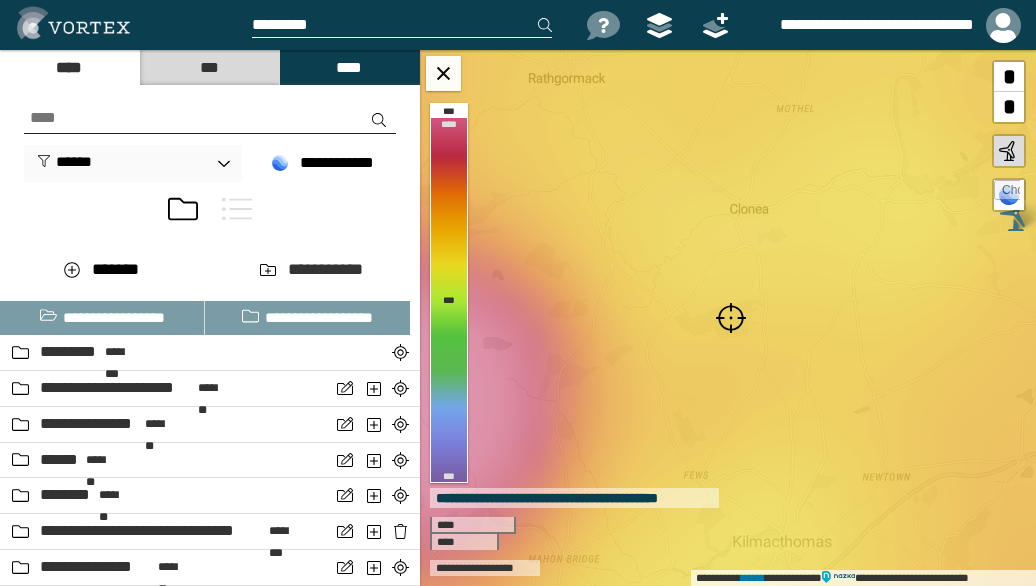 click at bounding box center (731, 318) 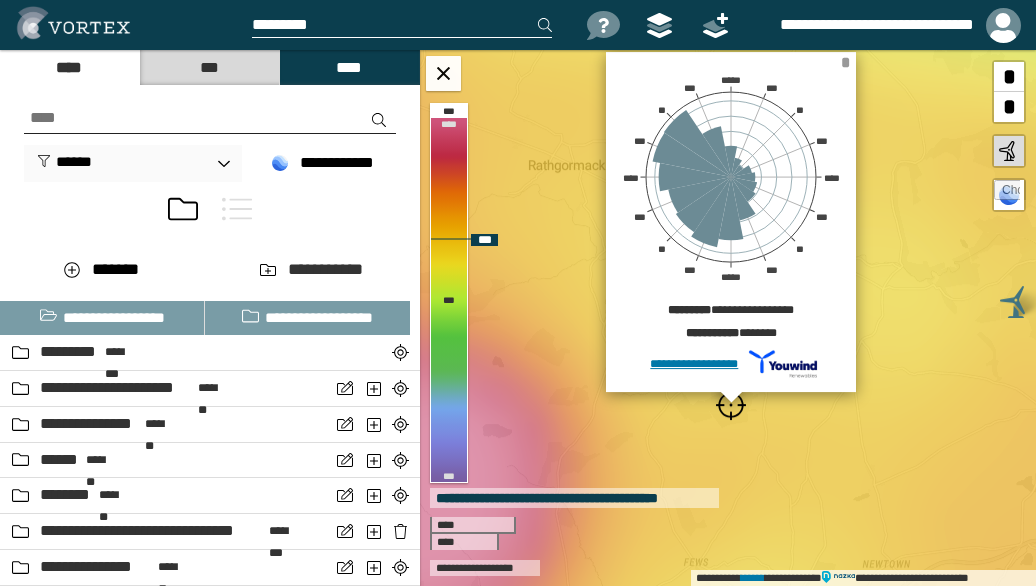 click on "*" at bounding box center [845, 62] 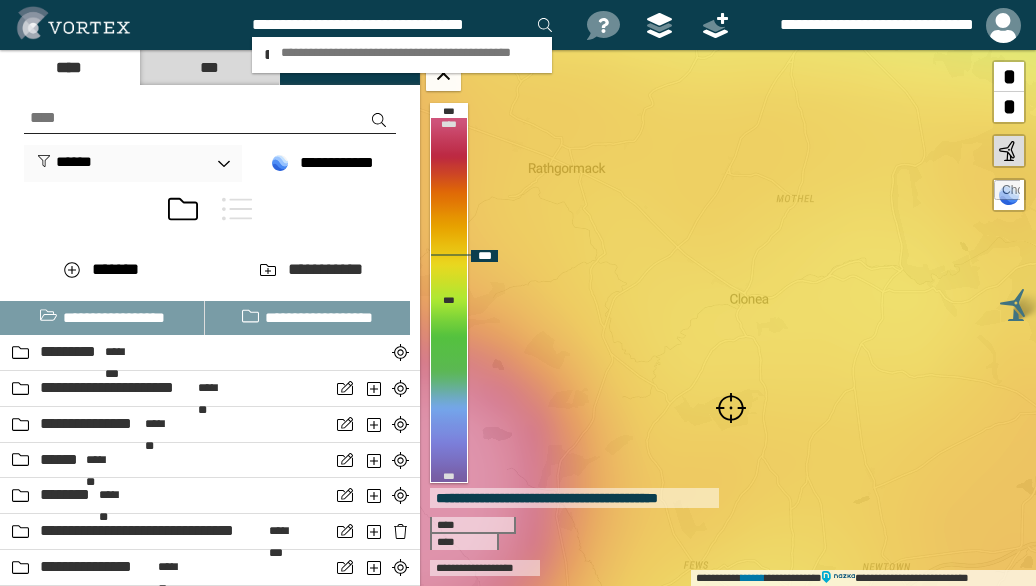 type on "**********" 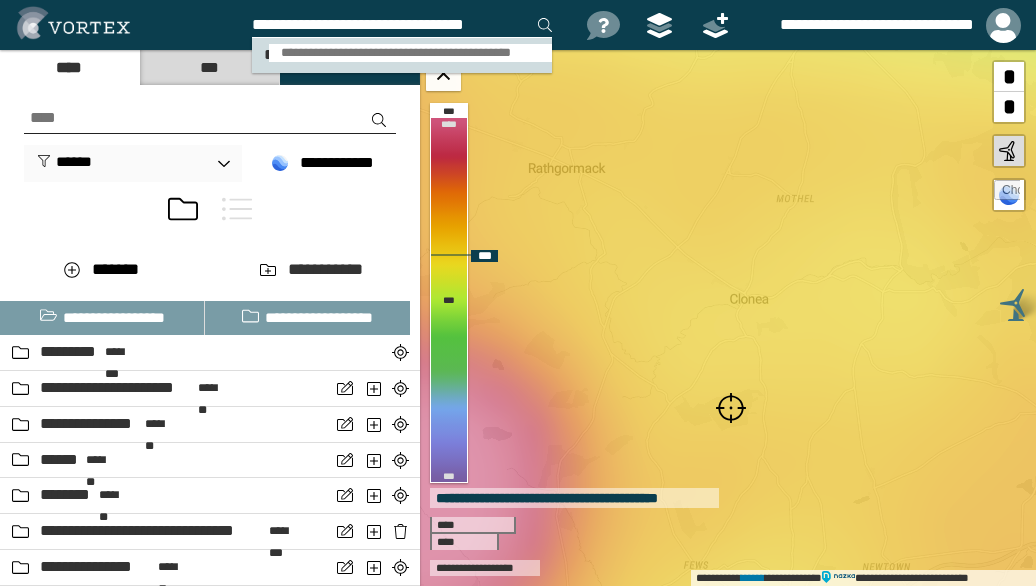 click on "**********" at bounding box center [410, 53] 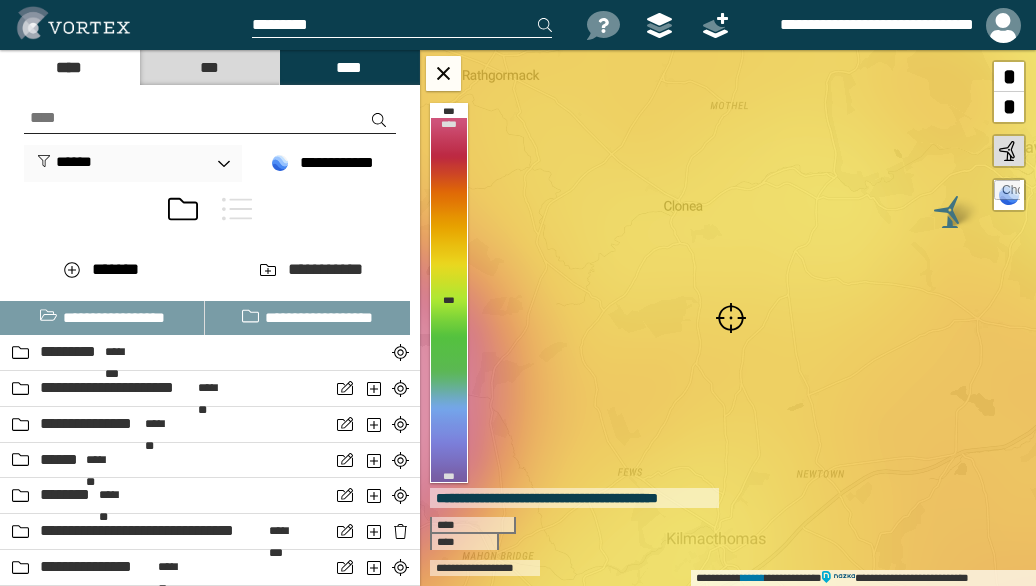 click at bounding box center [731, 318] 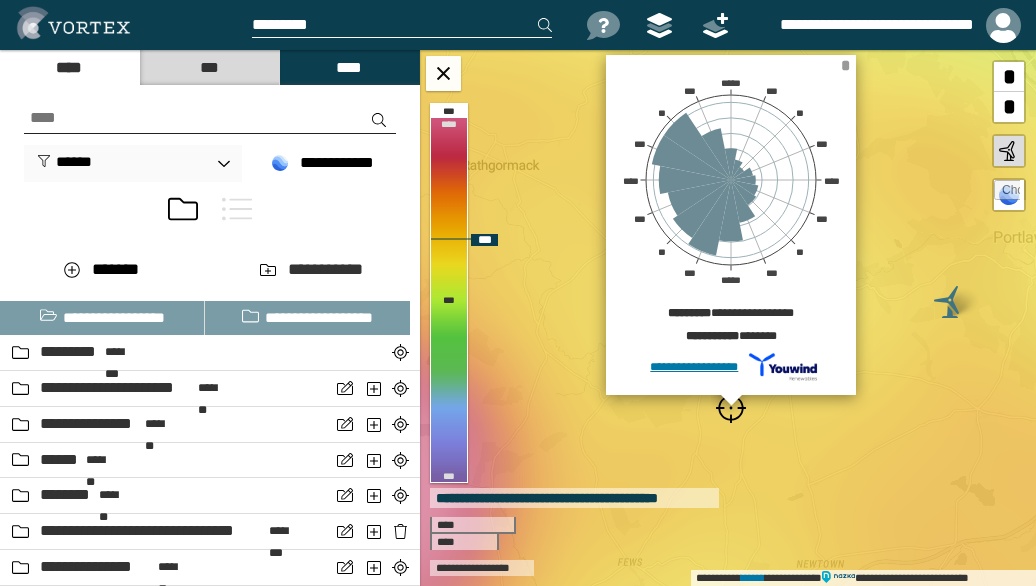 click on "*" at bounding box center [845, 65] 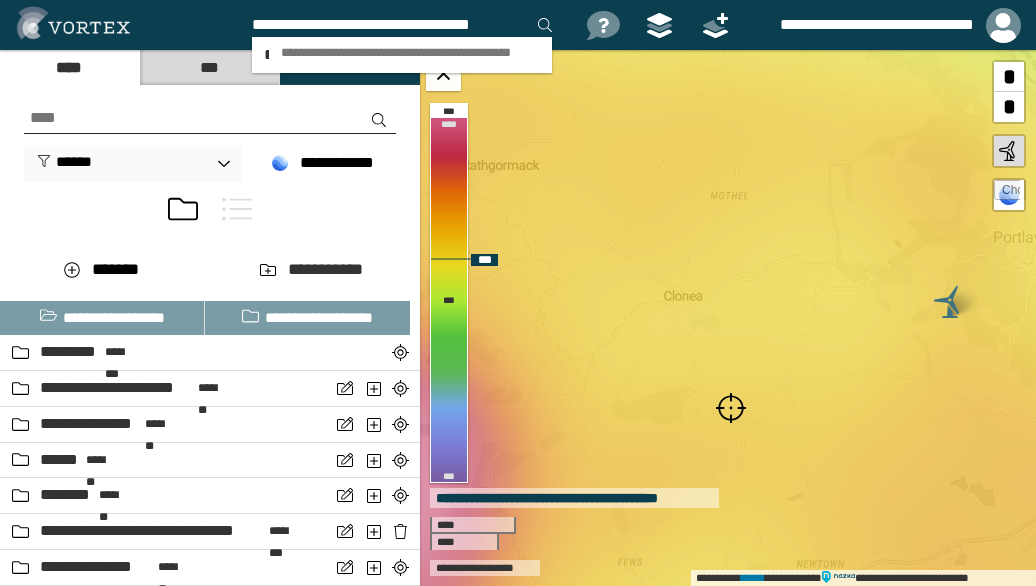 scroll, scrollTop: 0, scrollLeft: 2, axis: horizontal 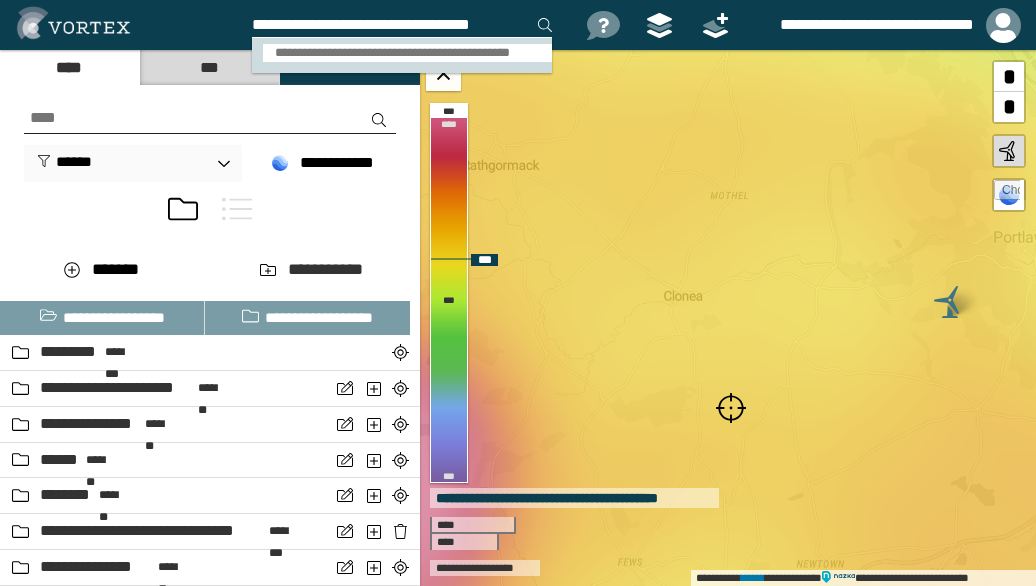 type on "**********" 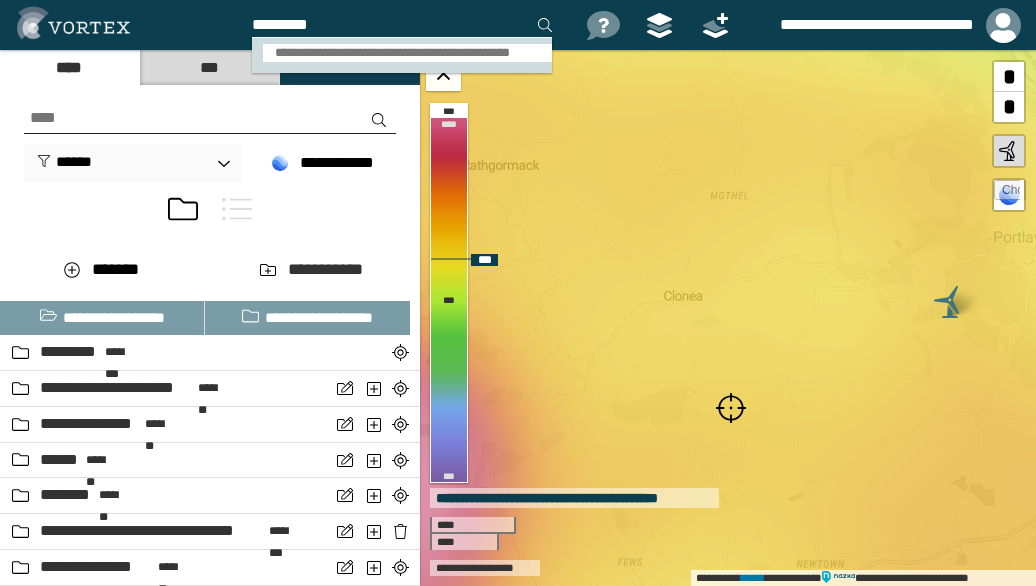 scroll, scrollTop: 0, scrollLeft: 0, axis: both 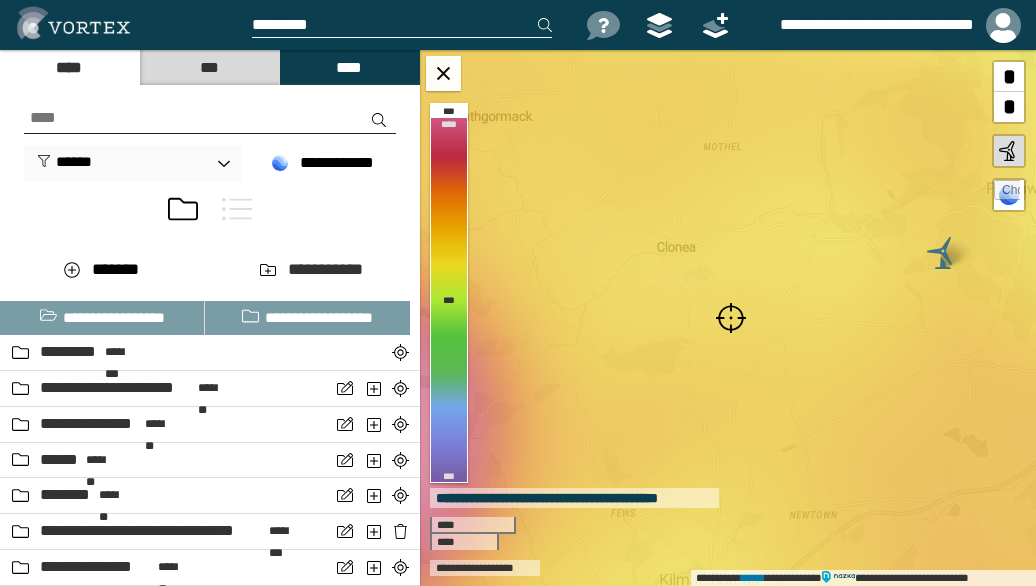 click at bounding box center [731, 318] 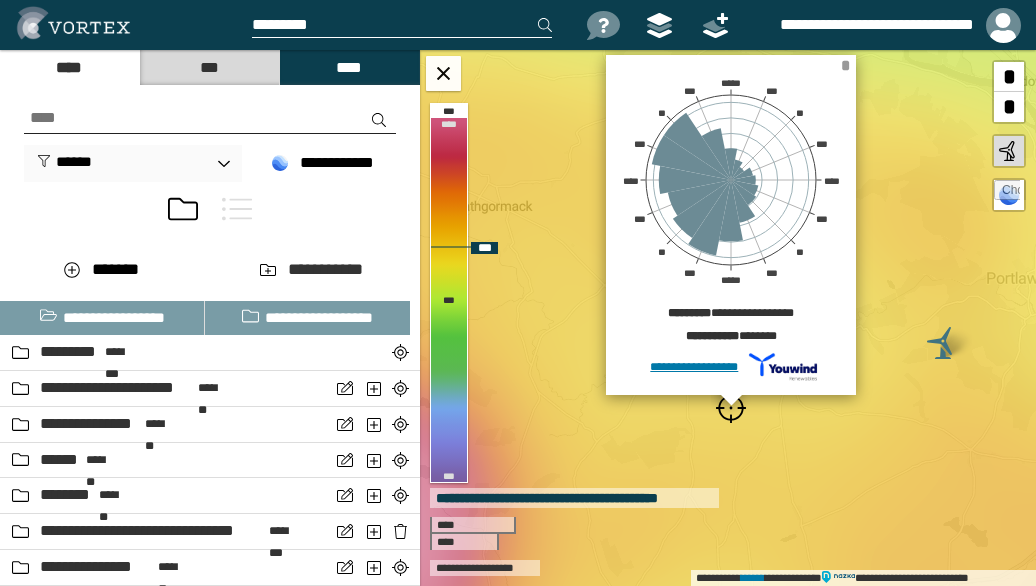 click on "*" at bounding box center [845, 65] 